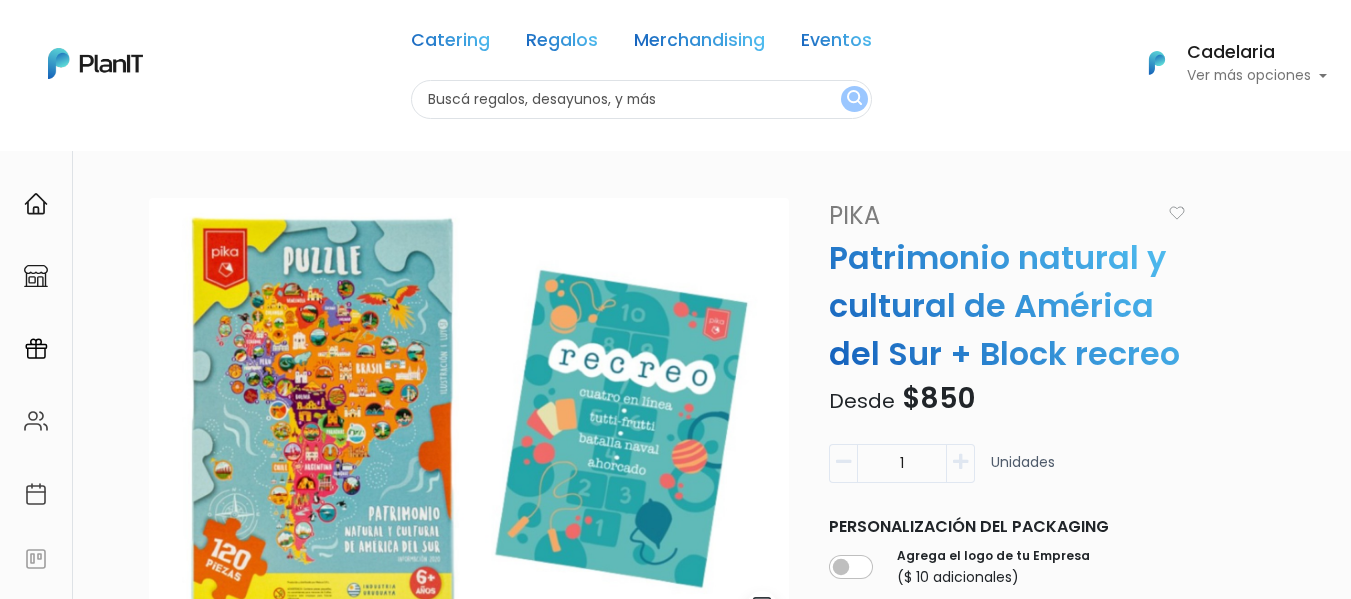 scroll, scrollTop: 0, scrollLeft: 0, axis: both 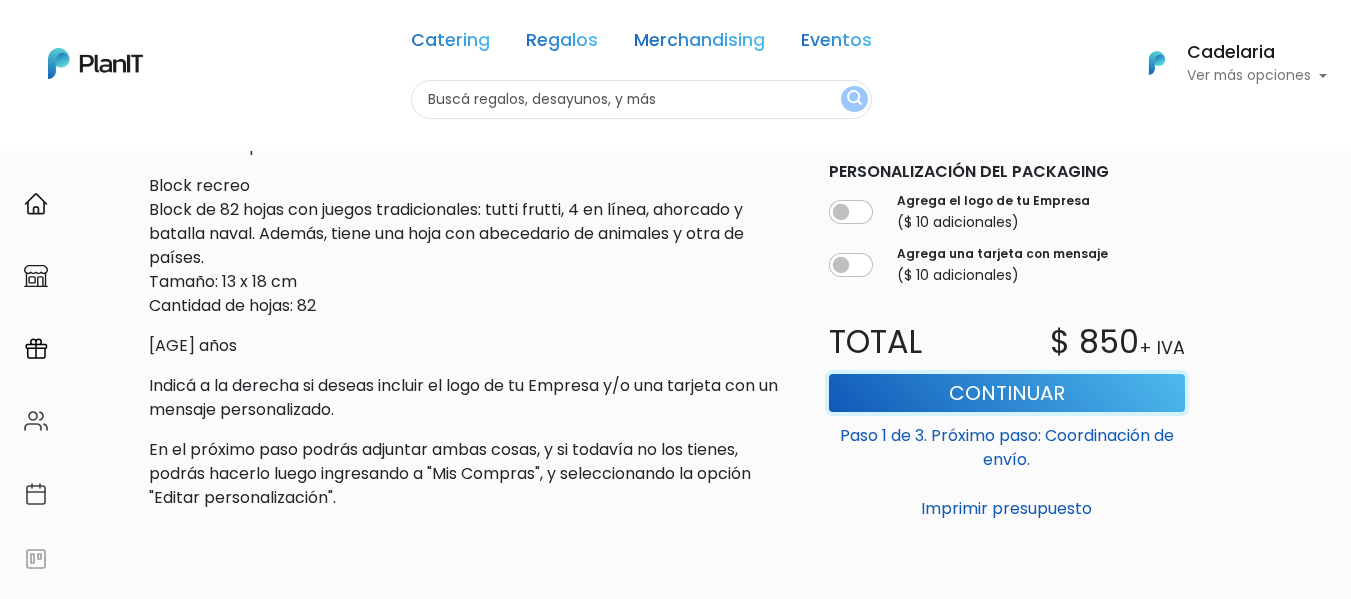 click on "Continuar" at bounding box center (1007, 393) 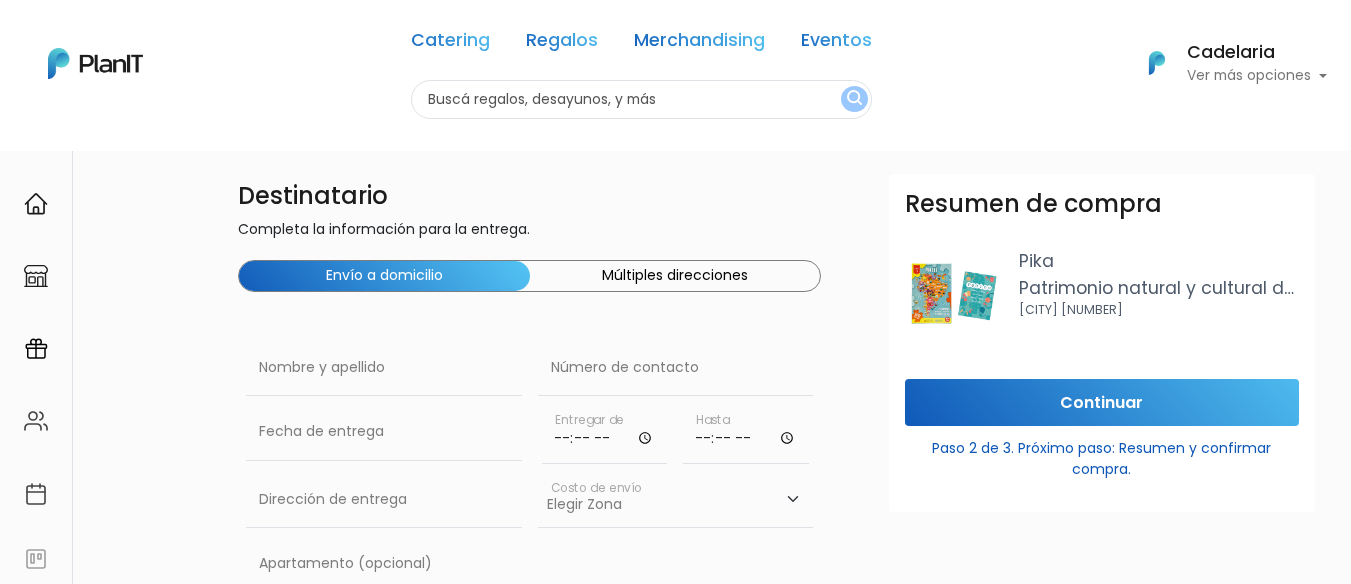 scroll, scrollTop: 0, scrollLeft: 0, axis: both 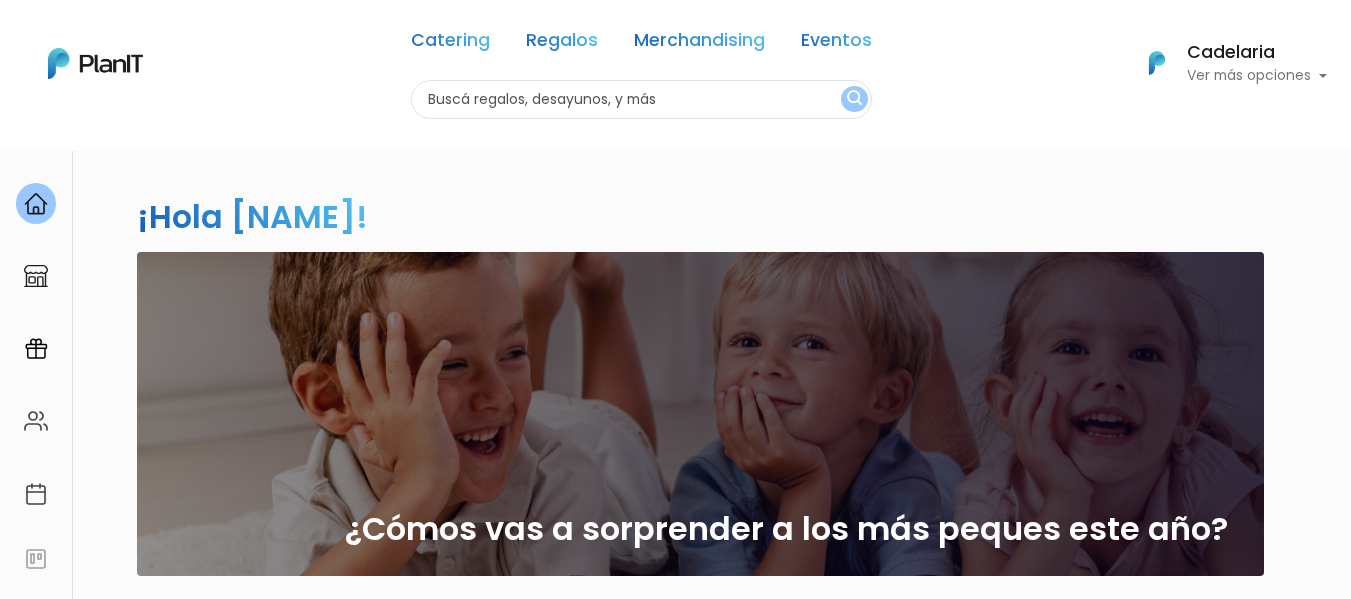 click on "Ver más opciones" at bounding box center [1257, 76] 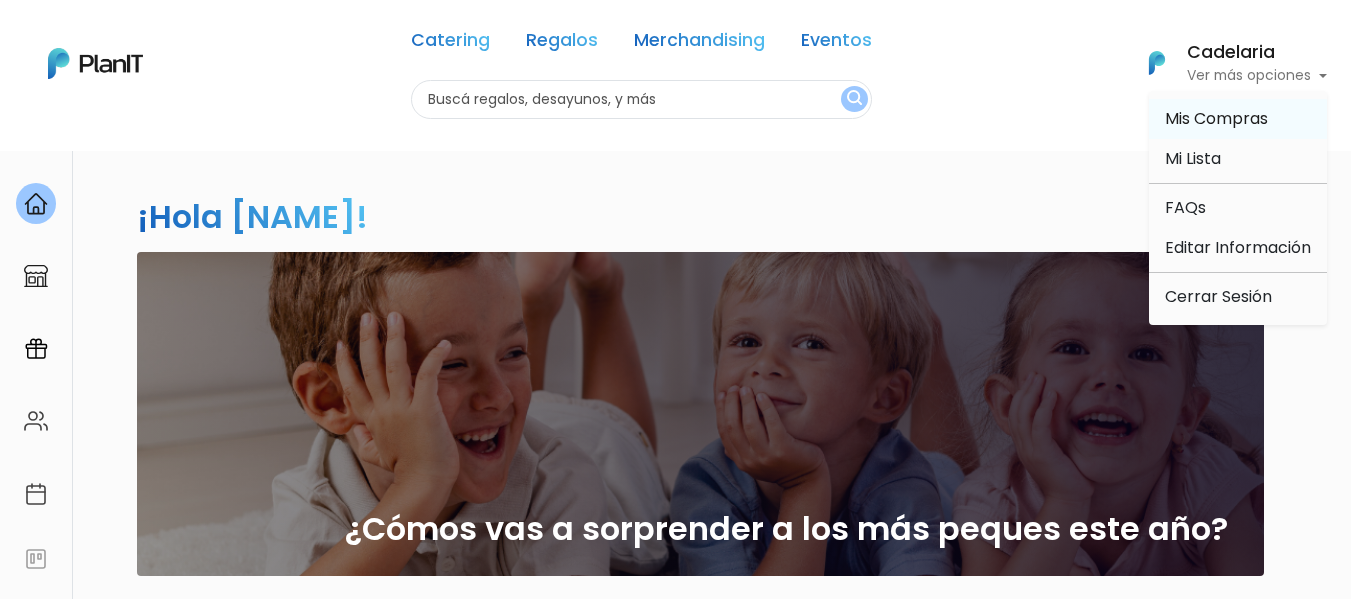 scroll, scrollTop: 0, scrollLeft: 0, axis: both 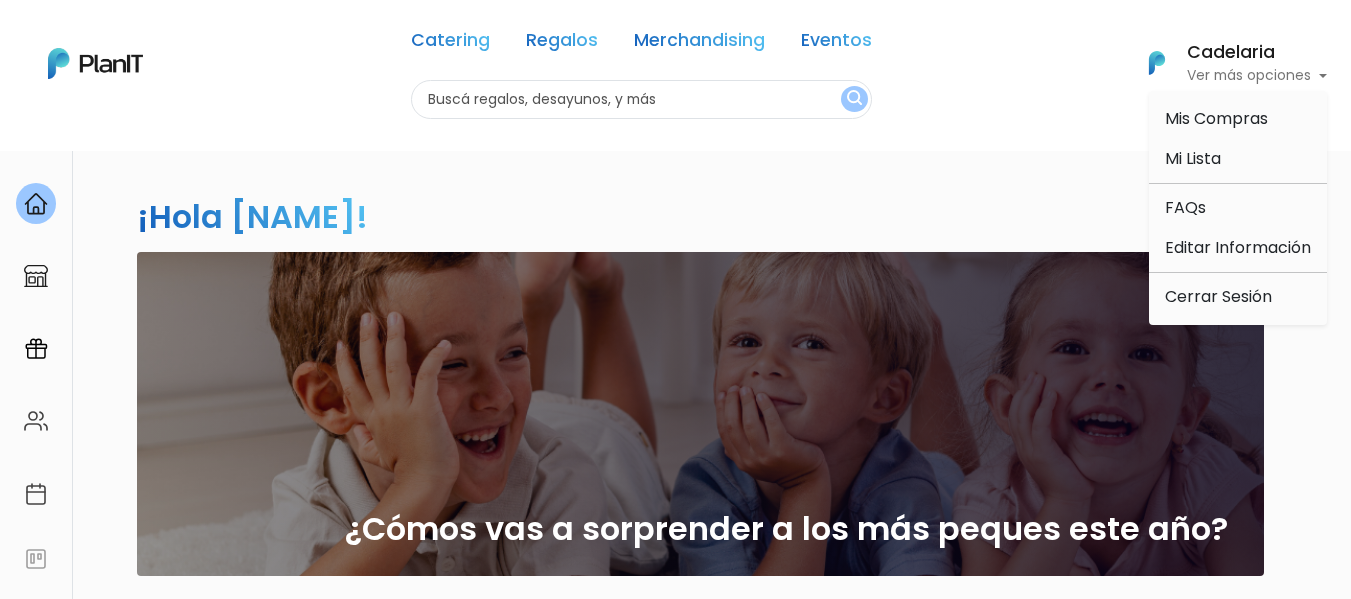 click on "keyboard_arrow_down" at bounding box center [1276, 1377] 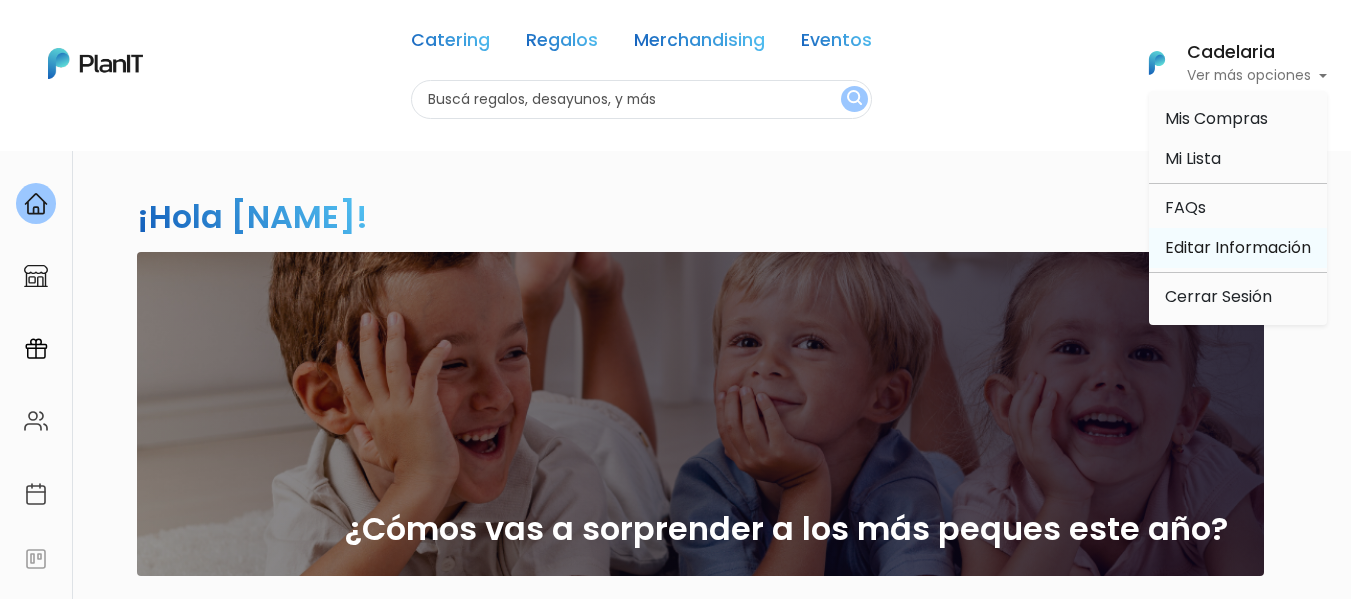 click on "Editar Información" at bounding box center (1238, 248) 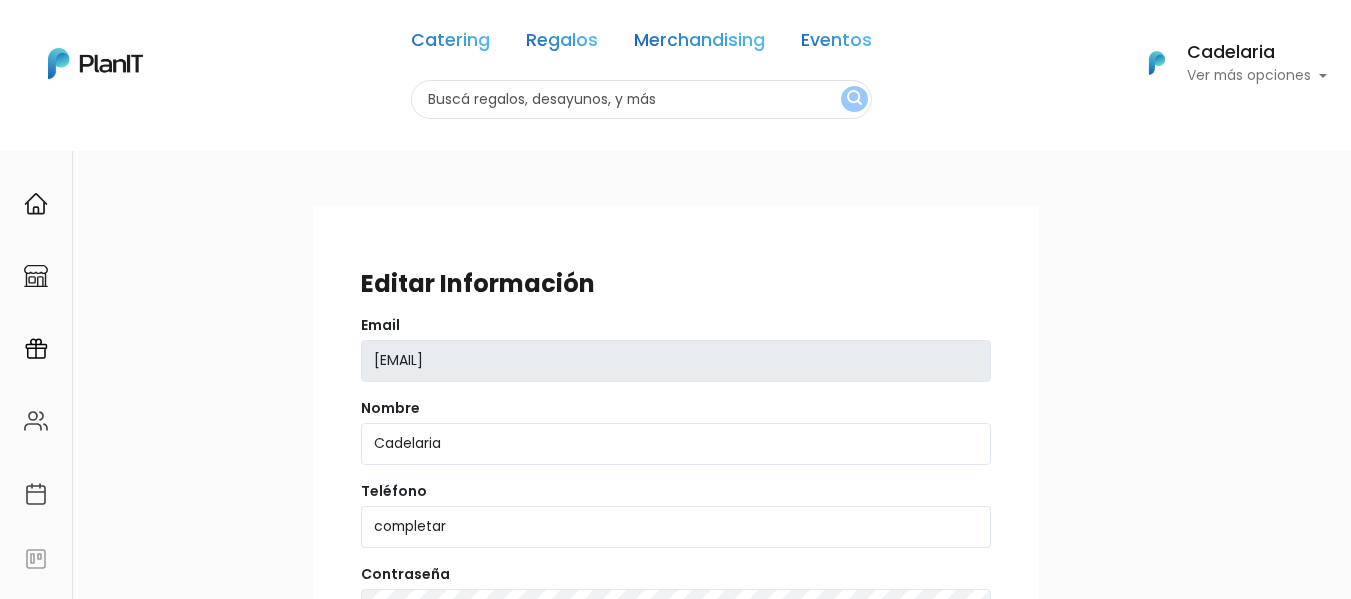 scroll, scrollTop: 0, scrollLeft: 0, axis: both 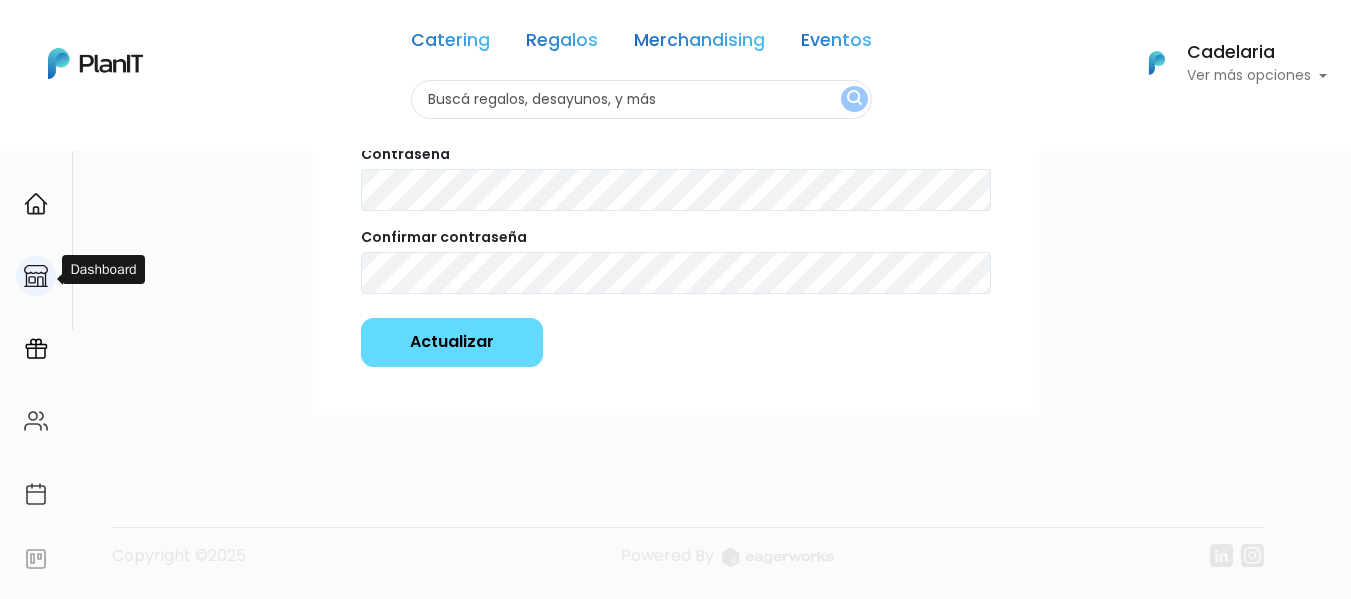 click at bounding box center [36, 276] 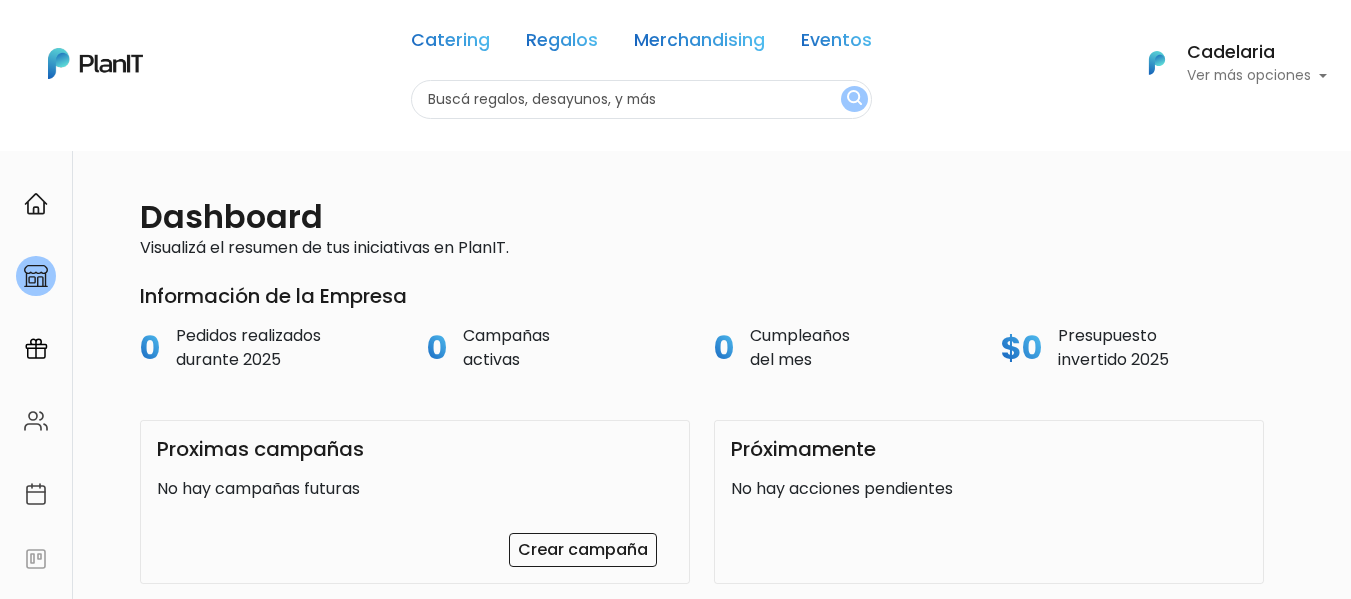 scroll, scrollTop: 0, scrollLeft: 0, axis: both 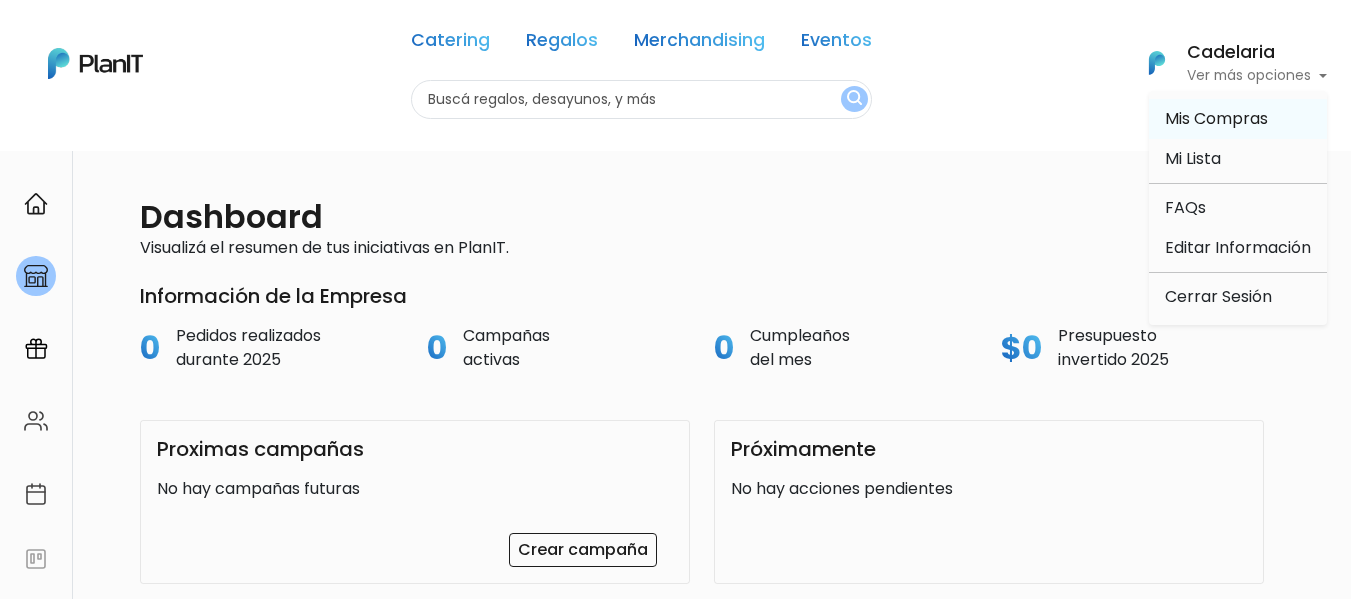click on "Mis Compras" at bounding box center (1216, 118) 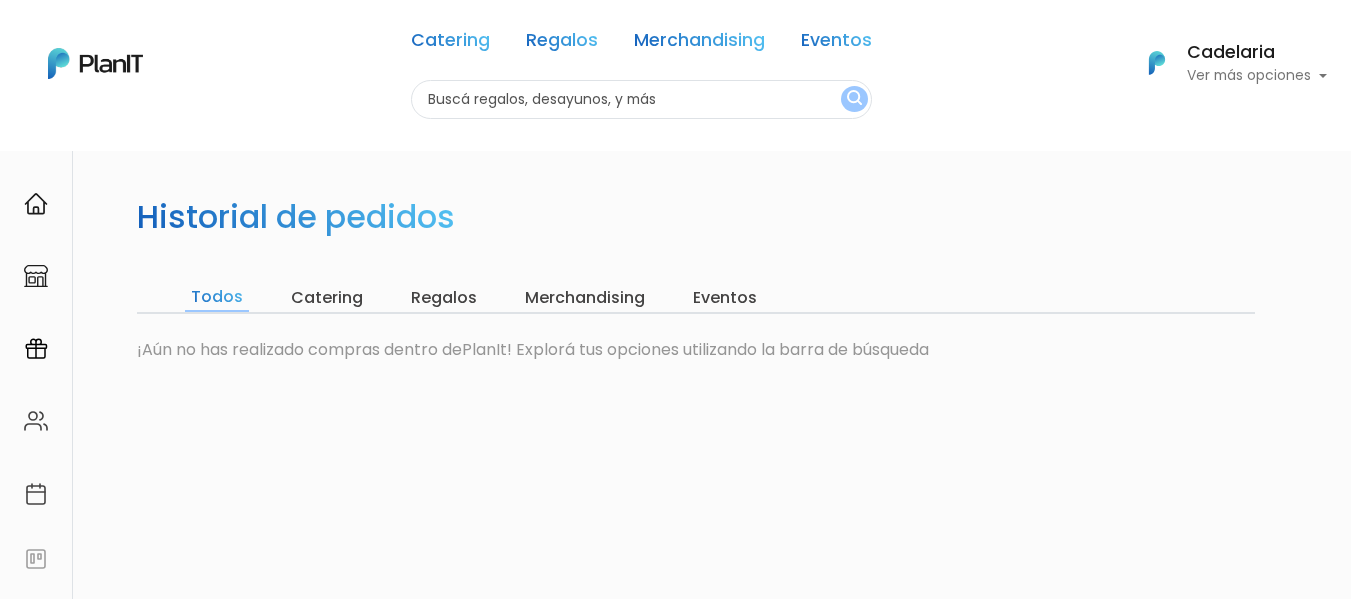 scroll, scrollTop: 0, scrollLeft: 0, axis: both 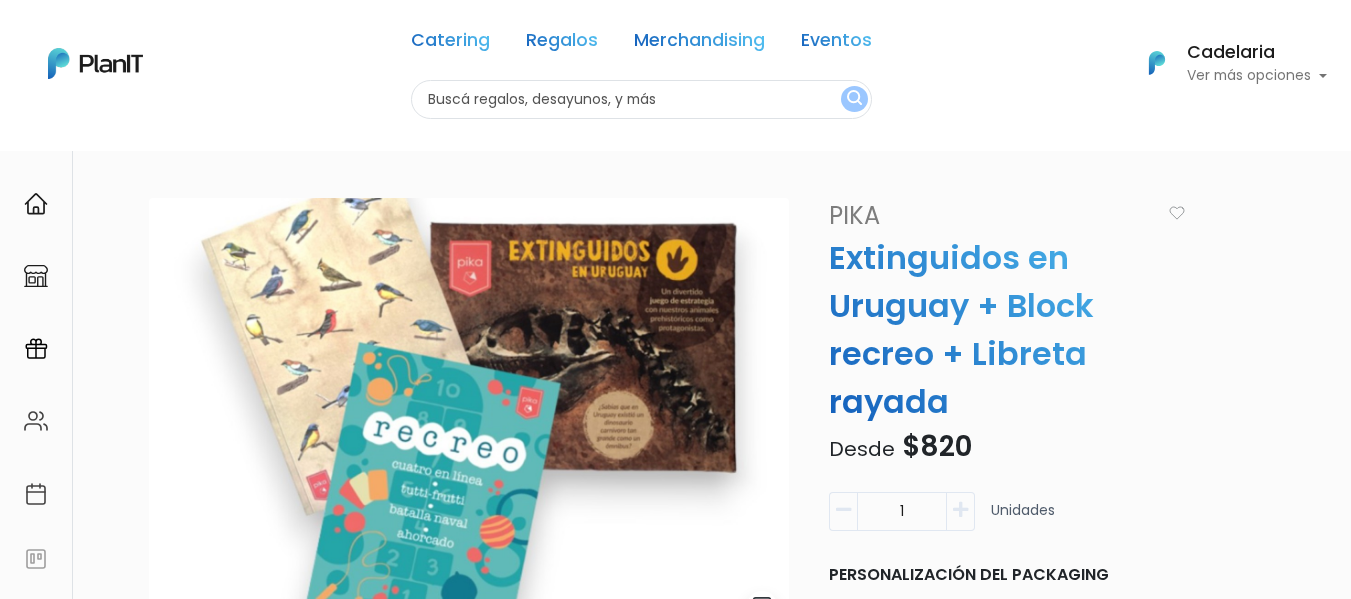 click on "Desde
$820" at bounding box center (1007, 447) 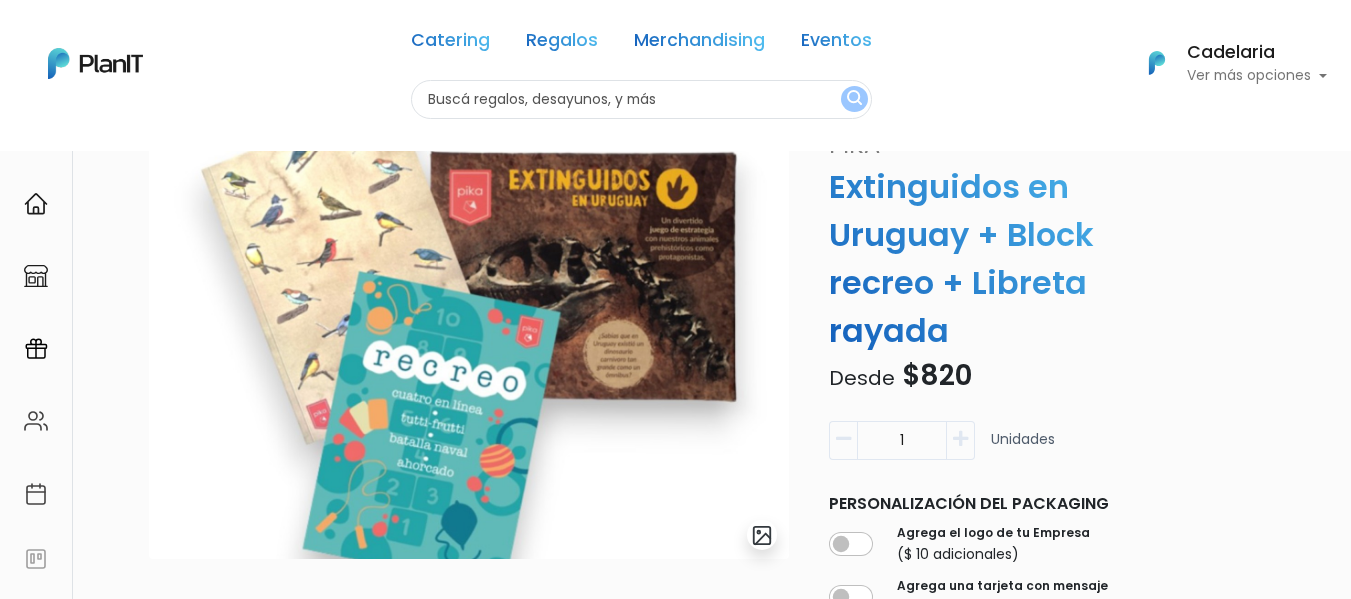 scroll, scrollTop: 31, scrollLeft: 0, axis: vertical 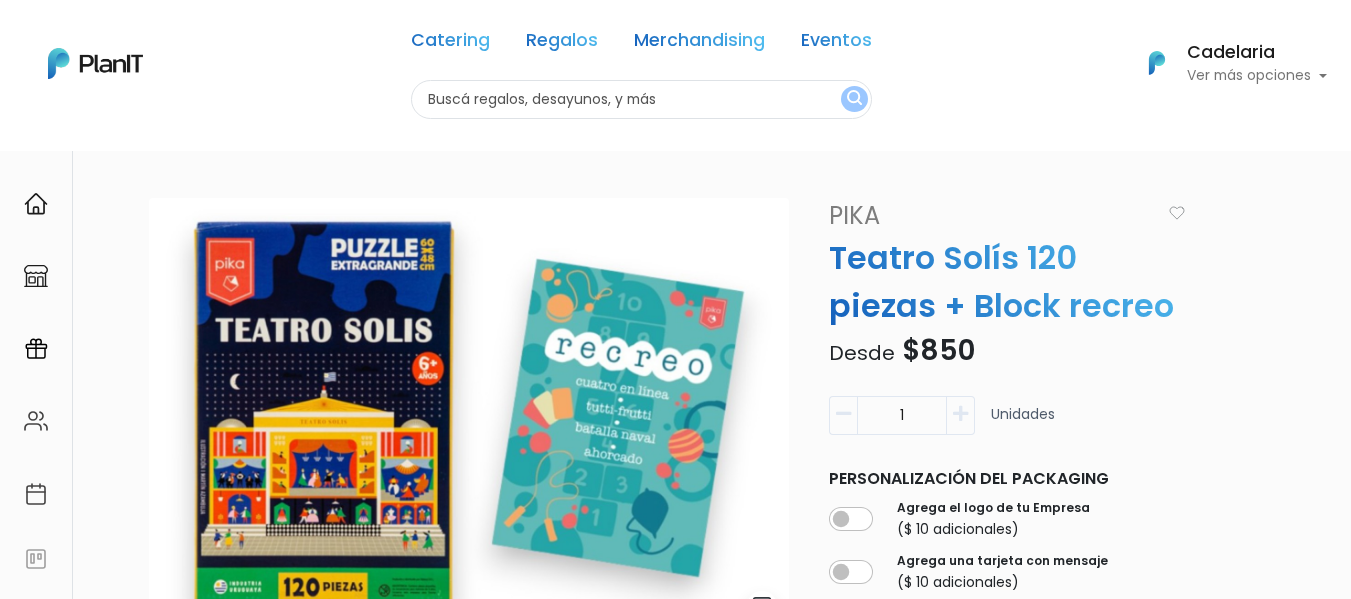 click on "Desde" at bounding box center (862, 353) 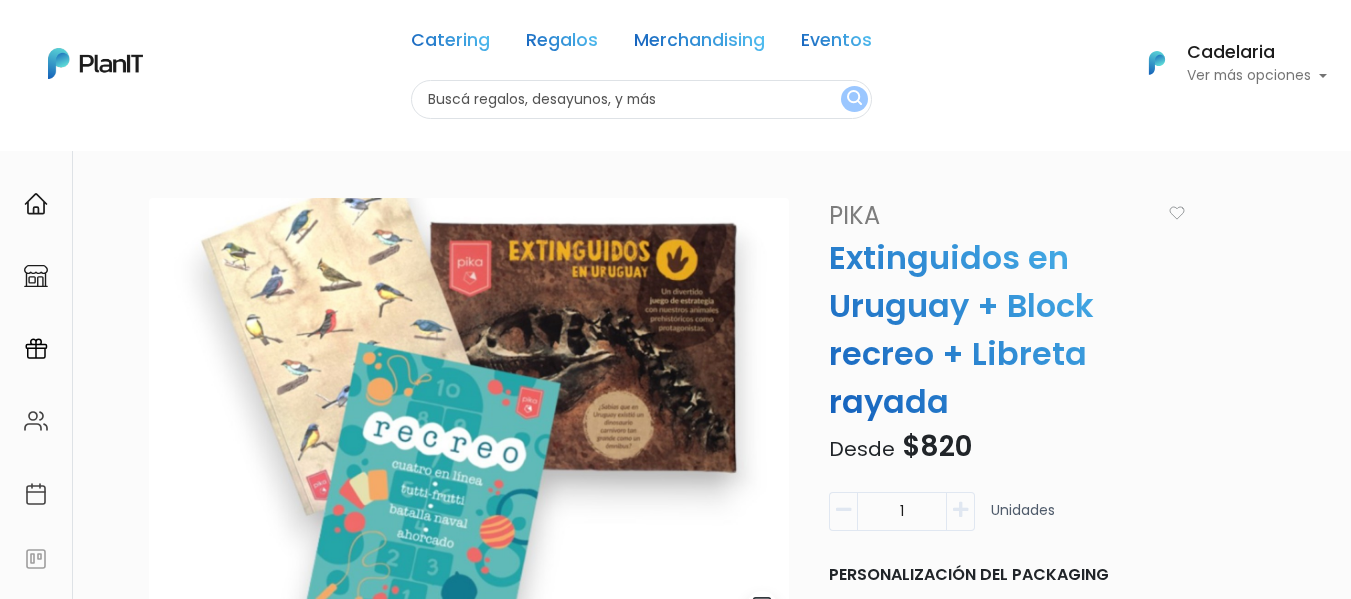 scroll, scrollTop: 0, scrollLeft: 0, axis: both 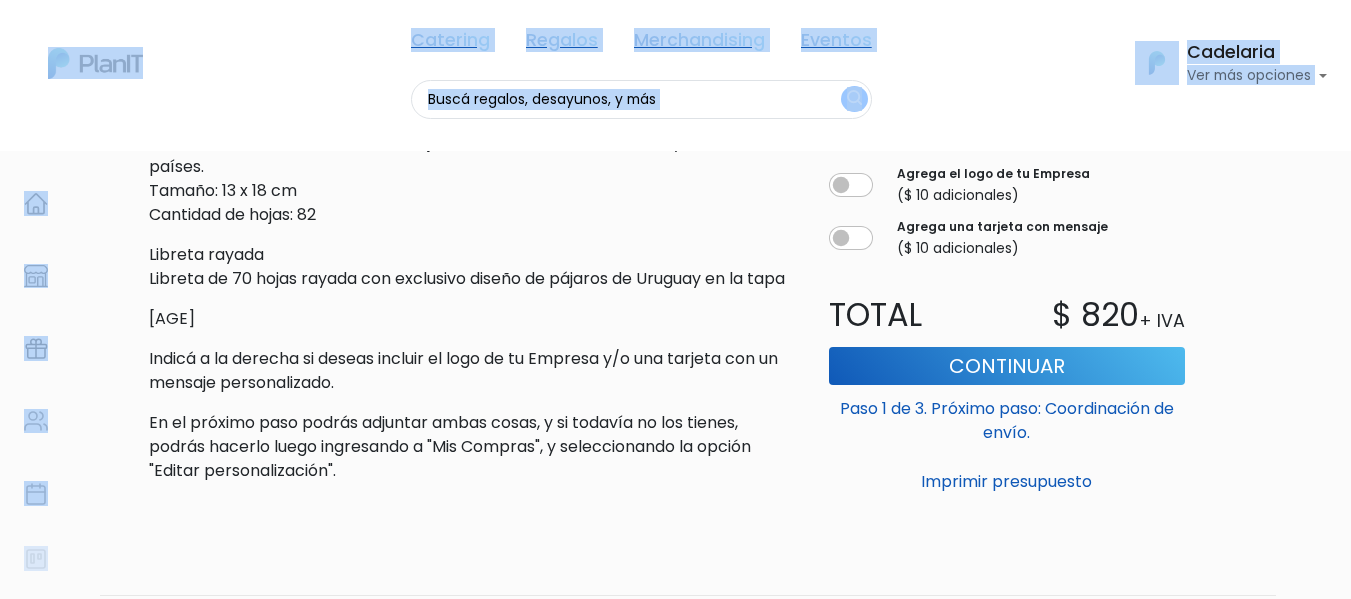 drag, startPoint x: 795, startPoint y: 595, endPoint x: 768, endPoint y: 617, distance: 34.828148 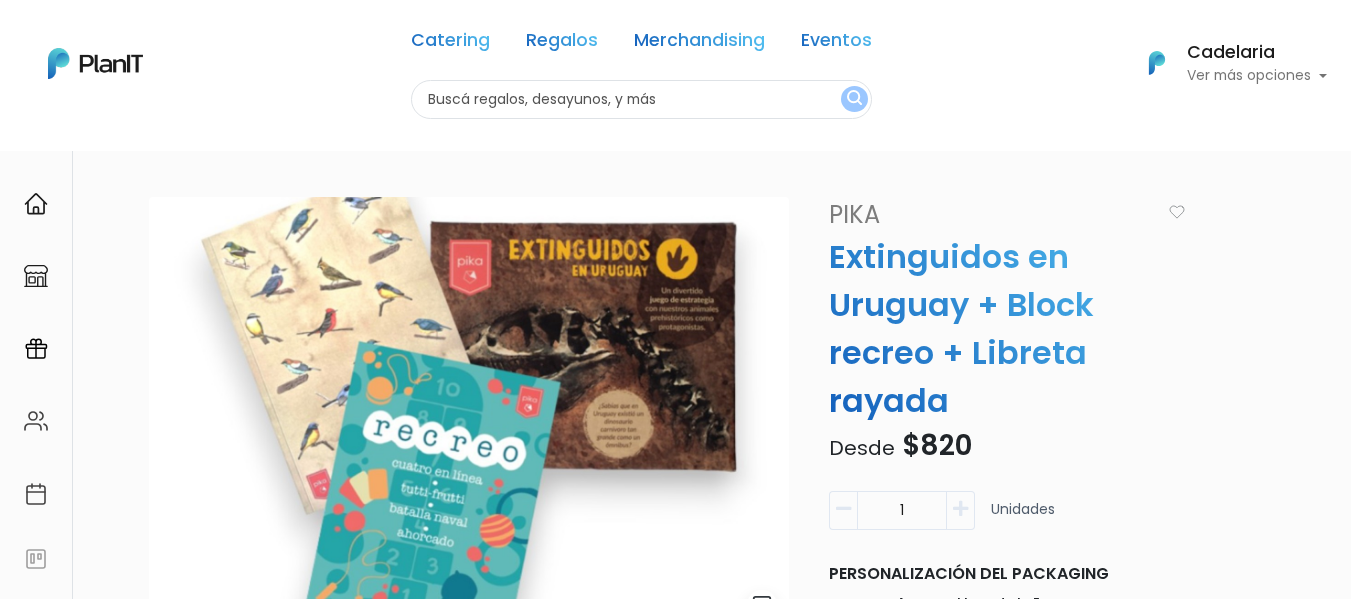 scroll, scrollTop: 40, scrollLeft: 0, axis: vertical 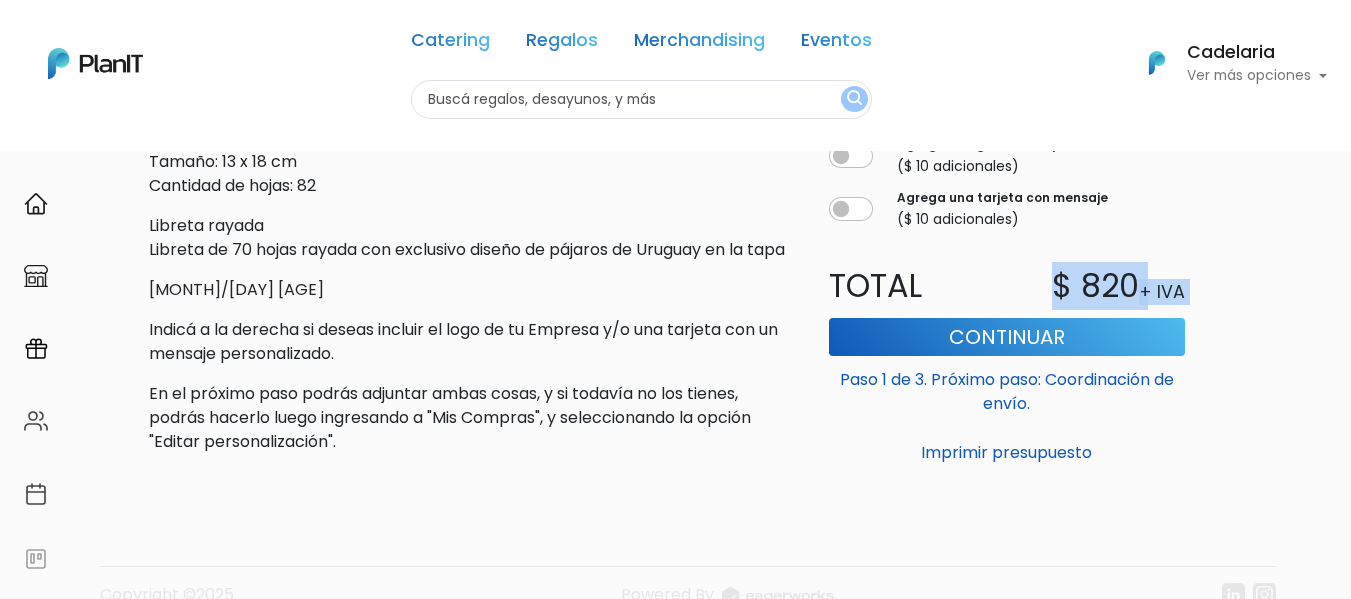 drag, startPoint x: 1045, startPoint y: 299, endPoint x: 1226, endPoint y: 333, distance: 184.16568 